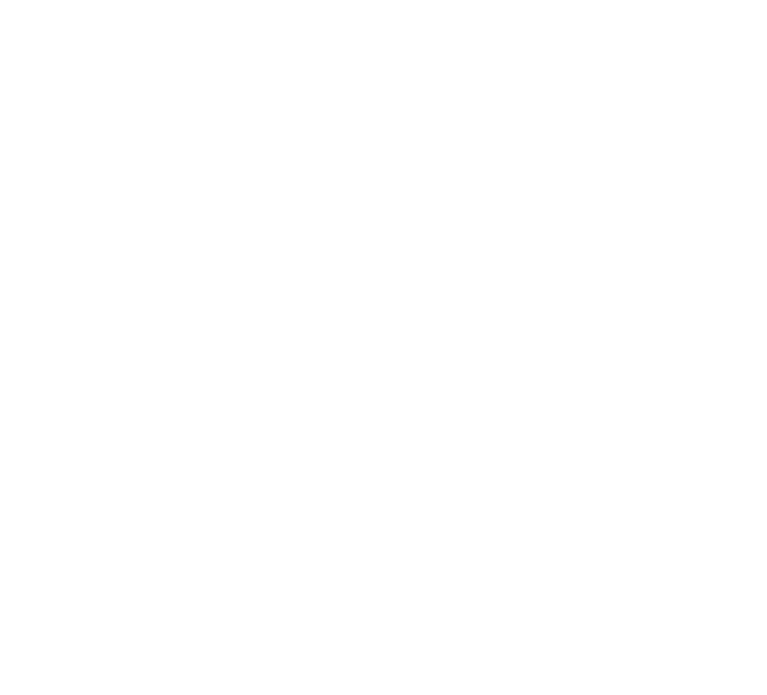 scroll, scrollTop: 0, scrollLeft: 0, axis: both 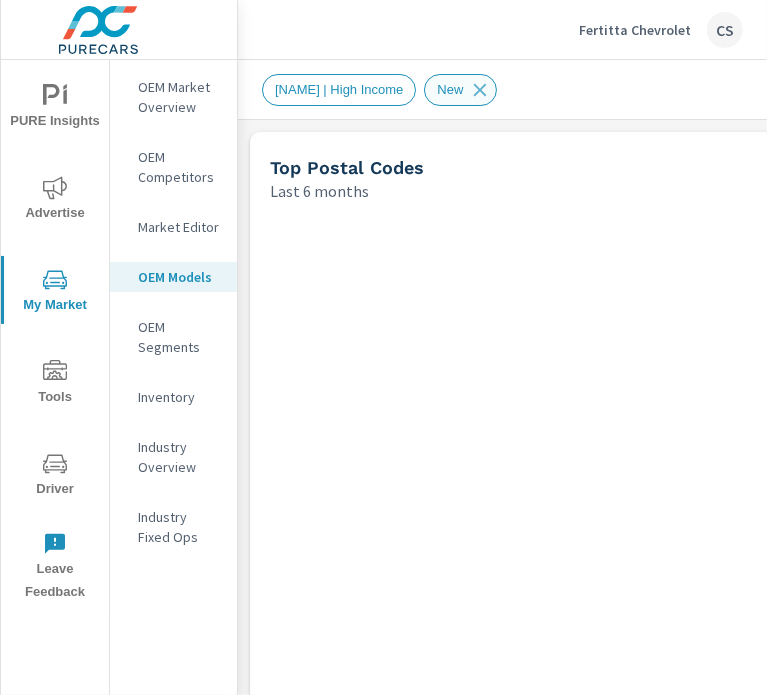 click on "New" at bounding box center (450, 89) 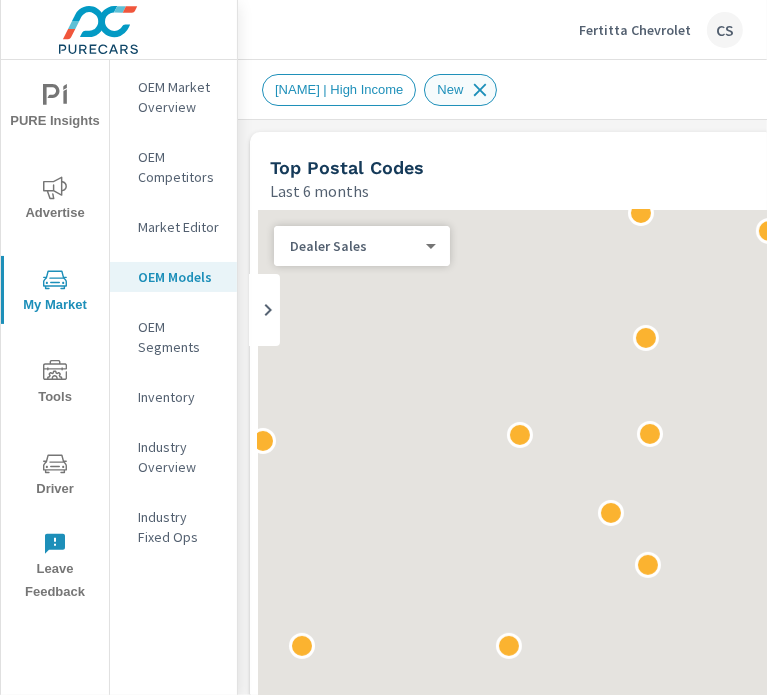 click 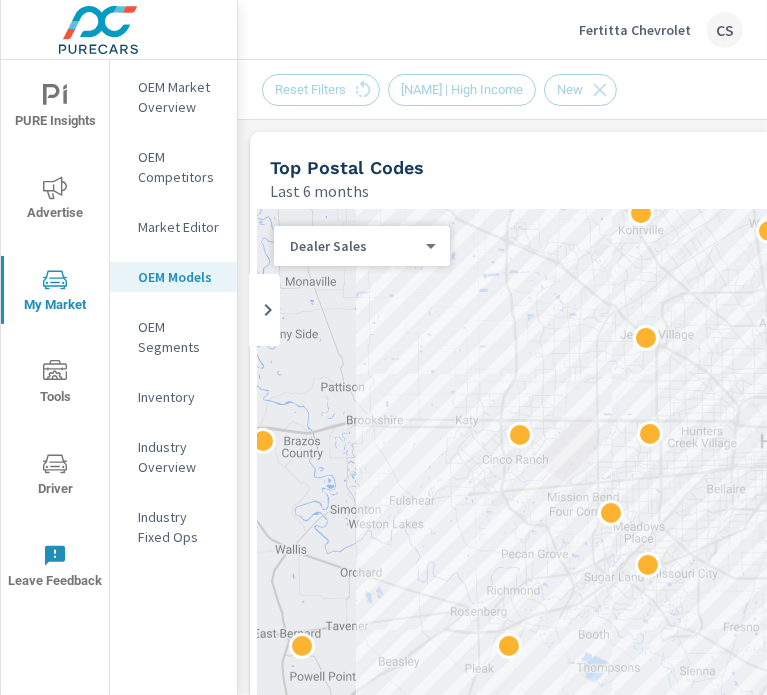 click on "PURE Insights Advertise My Market Tools Driver Leave Feedback OEM Market Overview OEM Competitors Market Editor OEM Models OEM Segments Inventory Industry Overview Industry Fixed Ops Fertitta Chevrolet CS Market Models Fertitta Chevrolet Report date range:
Feb 01, 2025 -
Jul 31, 2025
Filters: AccountPma: Hennesy | High Income ConditionId: New Reset Filters Hennesy | High Income New Top Postal Codes Last 6 months ← Move left → Move right ↑ Move up ↓ Move down + Zoom in - Zoom out Home Jump left by 75% End Jump right by 75% Page Up Jump up by 75% Page Down Jump down by 75% Keyboard shortcuts Map Data Map data ©2025 Google, INEGI Map data ©2025 Google, INEGI 10 km  Click to toggle between metric and imperial units Terms Report a map error Most ( 69 ) Least ( 1 ) Dealer Sales 0 ​ Dealer Markers  Model Snapshot Last 6 months Model Dealer Sales Total Market Sales Market Share Market Rank New Chevrolet Silverado 1500 92 1,731 5% 7 59 803 7% 5 50 679" at bounding box center [383, 347] 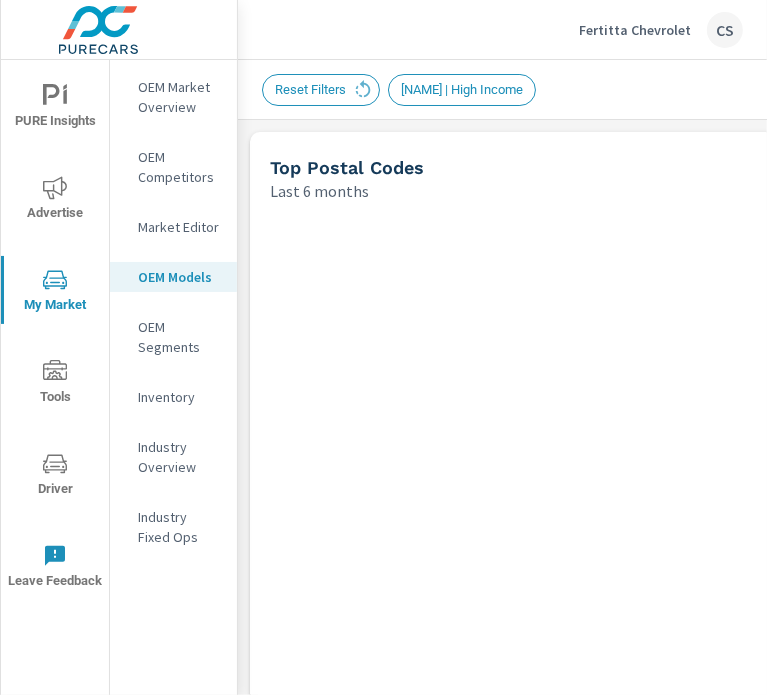 click on "Top Postal Codes Last 6 months" at bounding box center [896, 167] 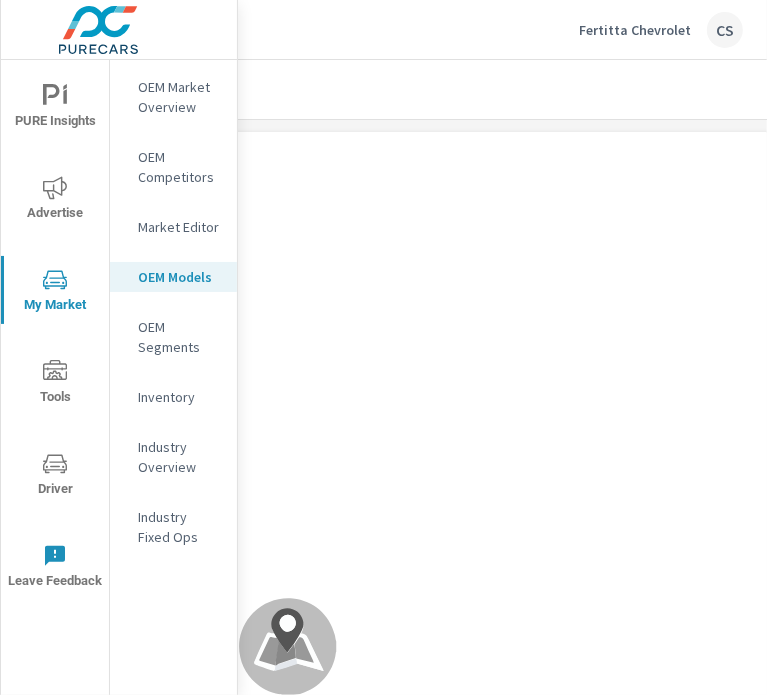 scroll, scrollTop: 0, scrollLeft: 0, axis: both 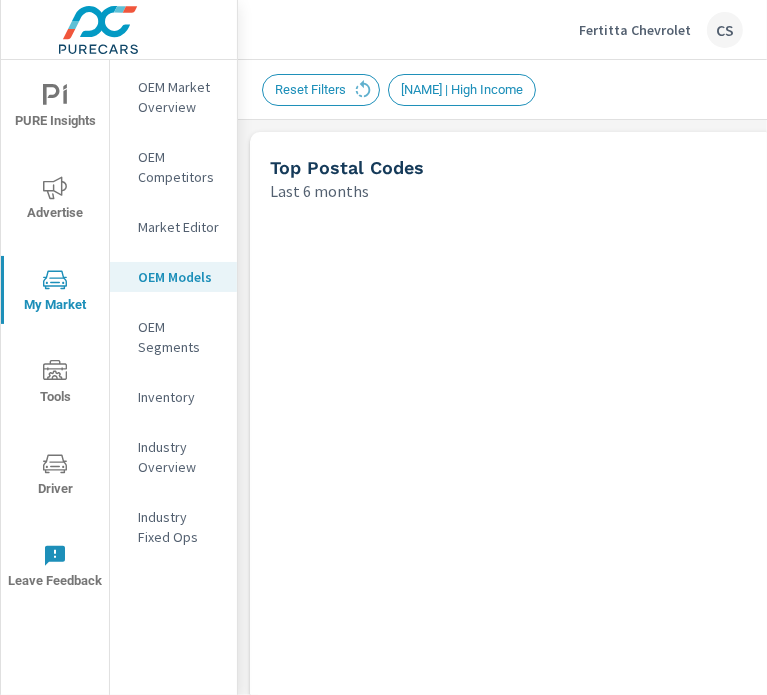 click on "Reset Filters Hennesy | High Income" at bounding box center (838, 90) 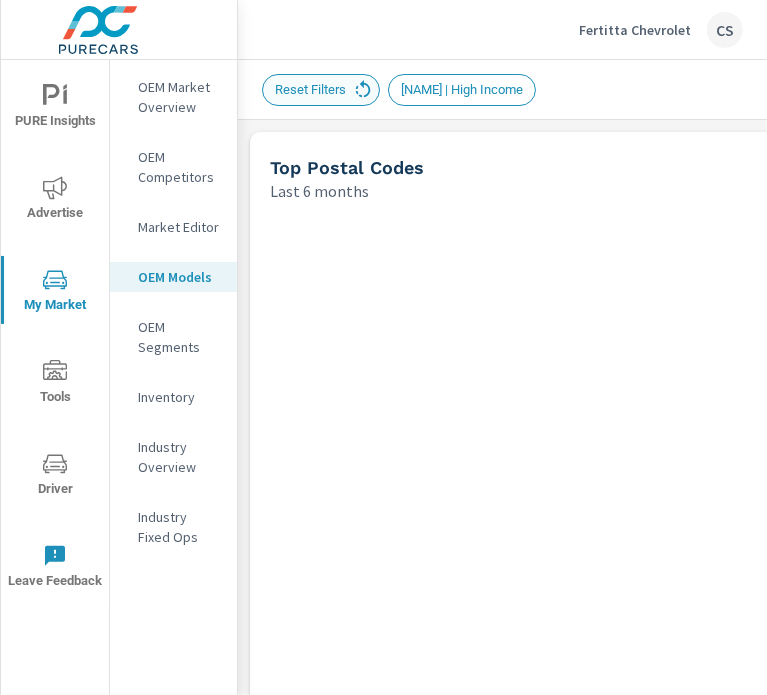 click 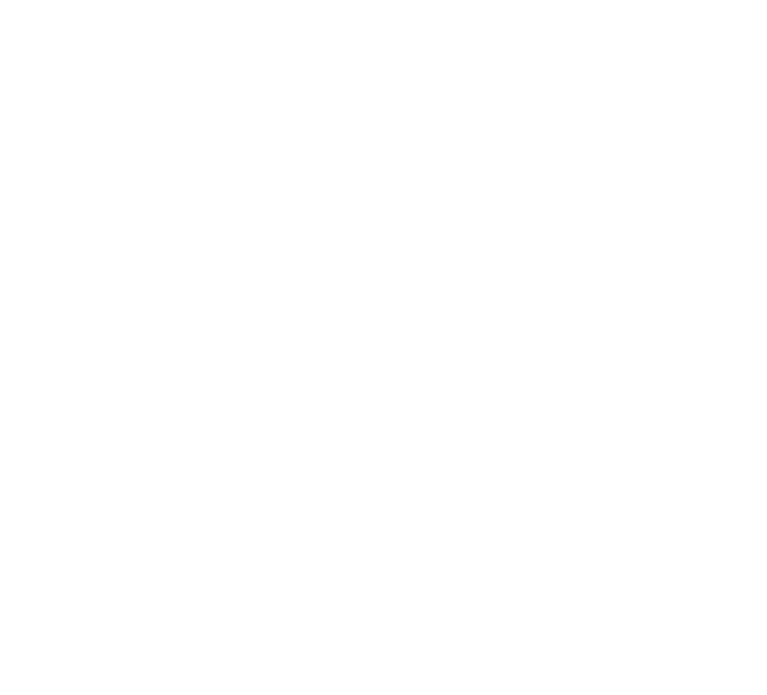 scroll, scrollTop: 0, scrollLeft: 0, axis: both 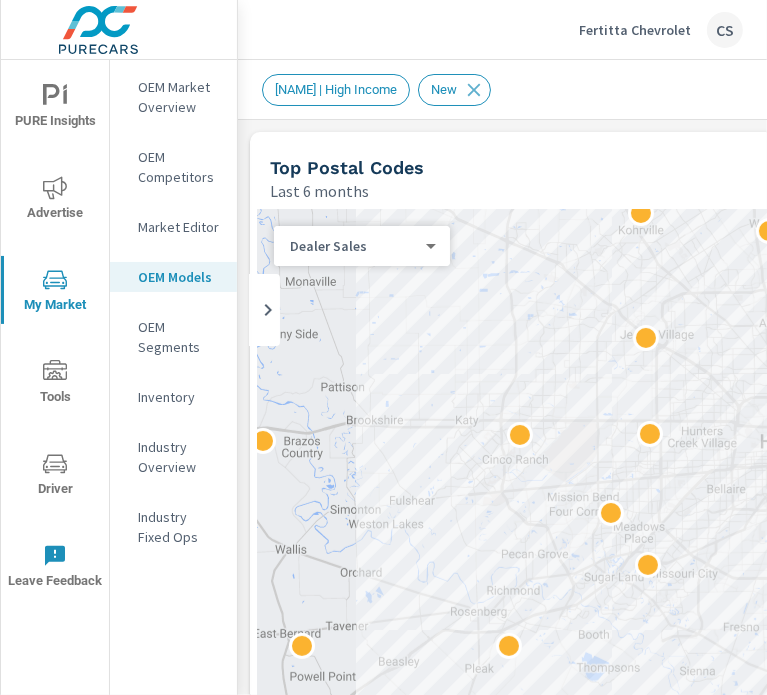 click on "PURE Insights Advertise My Market Tools Driver Leave Feedback OEM Market Overview OEM Competitors Market Editor OEM Models OEM Segments Inventory Industry Overview Industry Fixed Ops Fertitta Chevrolet CS Market Models Fertitta Chevrolet Report date range:
Feb 01, 2025 -
Jul 31, 2025
Filters: AccountPma: Hennesy | High Income ConditionId: New Hennesy | High Income New Top Postal Codes Last 6 months ← Move left → Move right ↑ Move up ↓ Move down + Zoom in - Zoom out Home Jump left by 75% End Jump right by 75% Page Up Jump up by 75% Page Down Jump down by 75% Keyboard shortcuts Map Data Map data ©2025 Google, INEGI Map data ©2025 Google, INEGI 10 km  Click to toggle between metric and imperial units Terms Report a map error Most ( 69 ) Least ( 1 ) Dealer Sales 0 ​ Dealer Markers  Model Snapshot Last 6 months Model Dealer Sales Total Market Sales Market Share Market Rank New Chevrolet Silverado 1500 92 1,731 5% 7 New Chevrolet Equinox 59 803 7%" at bounding box center (383, 347) 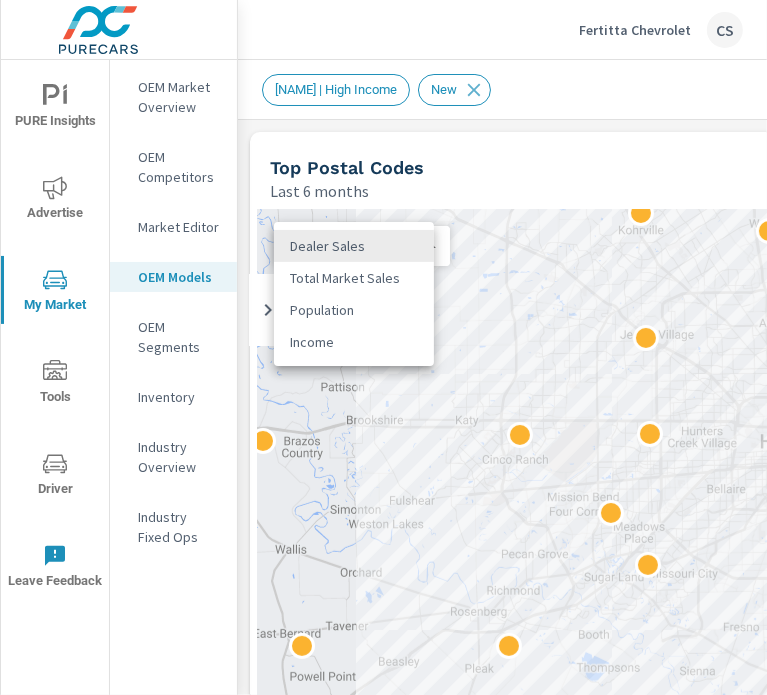 click at bounding box center [383, 347] 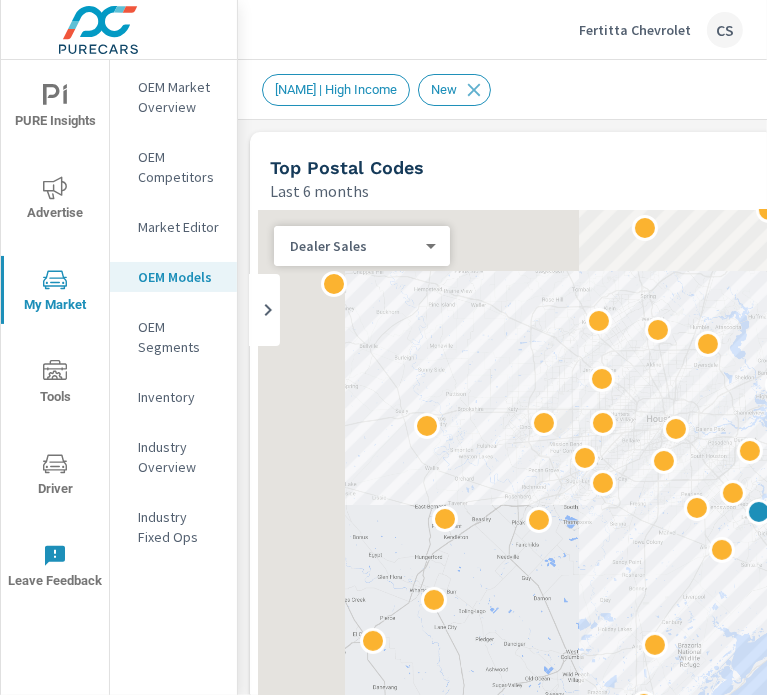 scroll, scrollTop: 100, scrollLeft: 0, axis: vertical 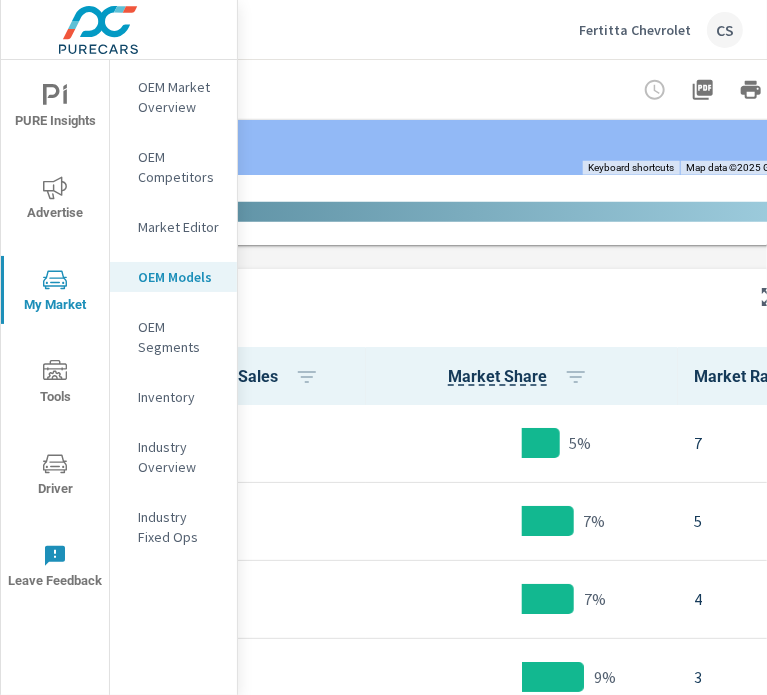click on "Market Editor" at bounding box center [179, 227] 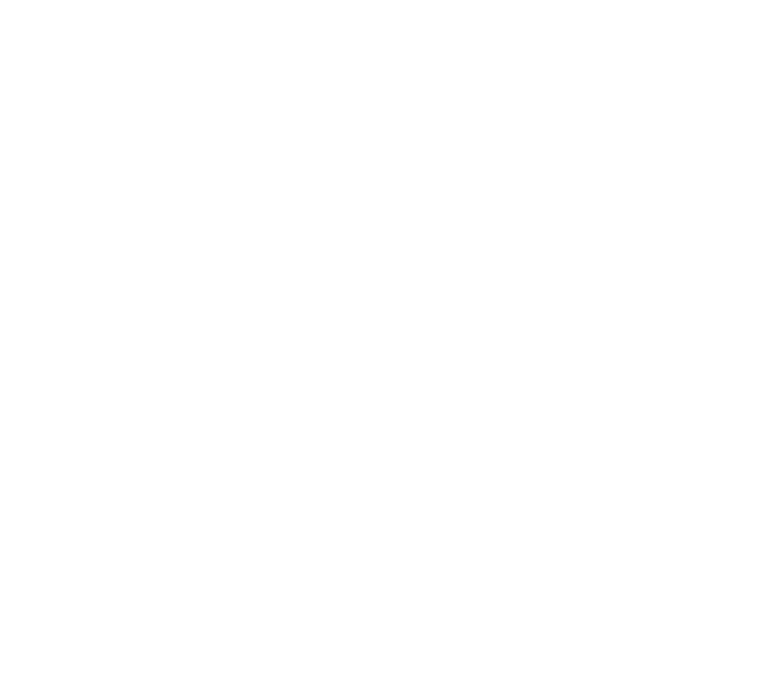 scroll, scrollTop: 0, scrollLeft: 0, axis: both 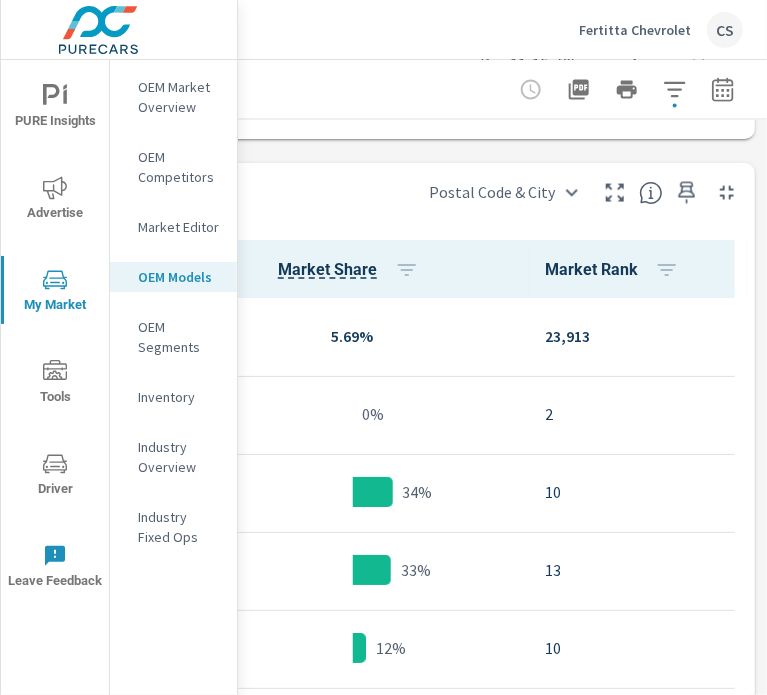 click on "OEM Segments" at bounding box center (179, 337) 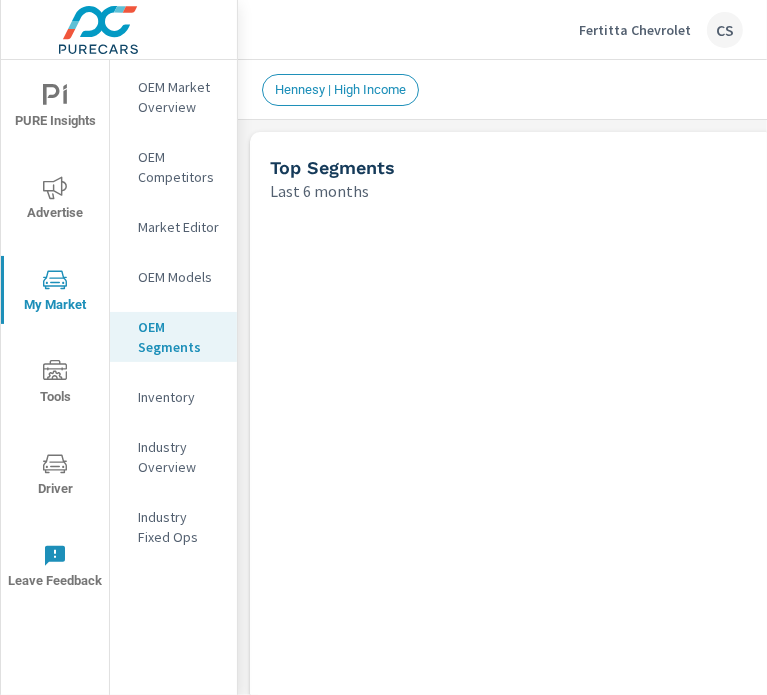 scroll, scrollTop: 0, scrollLeft: 0, axis: both 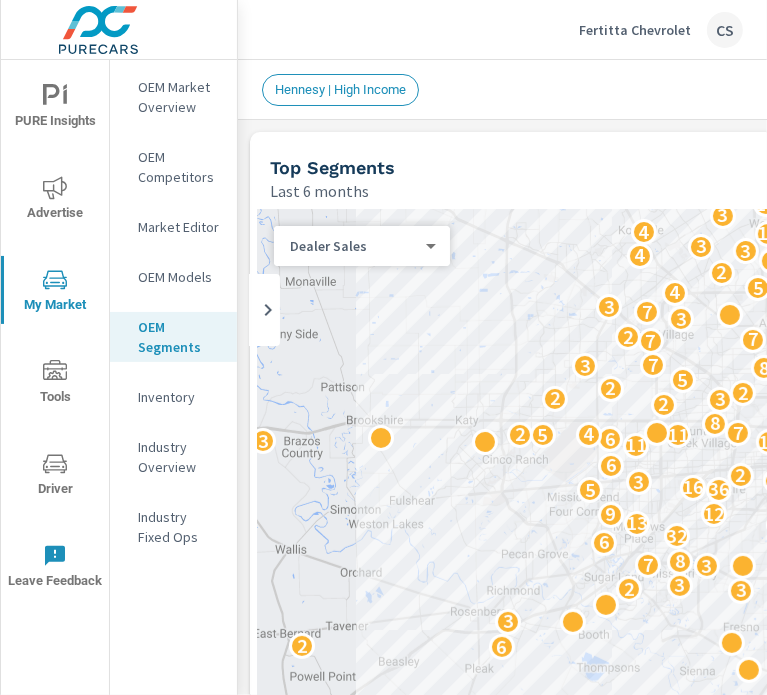 click on "PURE Insights Advertise My Market Tools Driver Leave Feedback OEM Market Overview OEM Competitors Market Editor OEM Models OEM Segments Inventory Industry Overview Industry Fixed Ops Fertitta Chevrolet CS Market Segments Fertitta Chevrolet Report date range:
[DATE] -
[DATE]
Filters: AccountPma: Hennesy | High Income Hennesy | High Income Top Segments Last 6 months ← Move left → Move right ↑ Move up ↓ Move down + Zoom in - Zoom out Home Jump left by 75% End Jump right by 75% Page Up Jump up by 75% Page Down Jump down by 75% 2 2 4 4 2 3 2 4 2 2 3 6 5 2 7 2 6 2 6 2 2 3 7 3 2 3 13 6 3 7 8 10 3 6 13 8 32 2 7 2 8 13 9 12 6 2 2 5 36 16 3 6 4 4 2 3 6 2 11 5 2 11 3 6 11 5 4 2 7 8 6 2 9 2 3 2 4 2 2 5 22 7 8 3 7 7 2 7 7 2 4 3 2 7 3 3 4 5 3 2 9 5 4 2 3 3 3 10 4 3 3 4 11 3 2 2 4 3 3 3 11 6 4 2 2 2 2 Keyboard shortcuts Map Data Map data ©2025 Google, INEGI Map data ©2025 Google, INEGI 10 km  Click to toggle between metric and imperial units Terms" at bounding box center (383, 347) 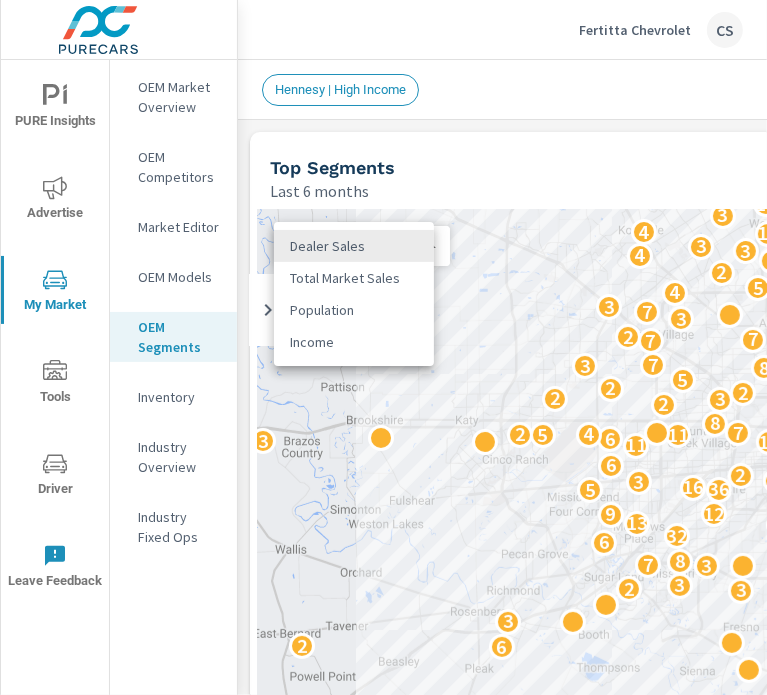 drag, startPoint x: 758, startPoint y: 128, endPoint x: 641, endPoint y: 179, distance: 127.632286 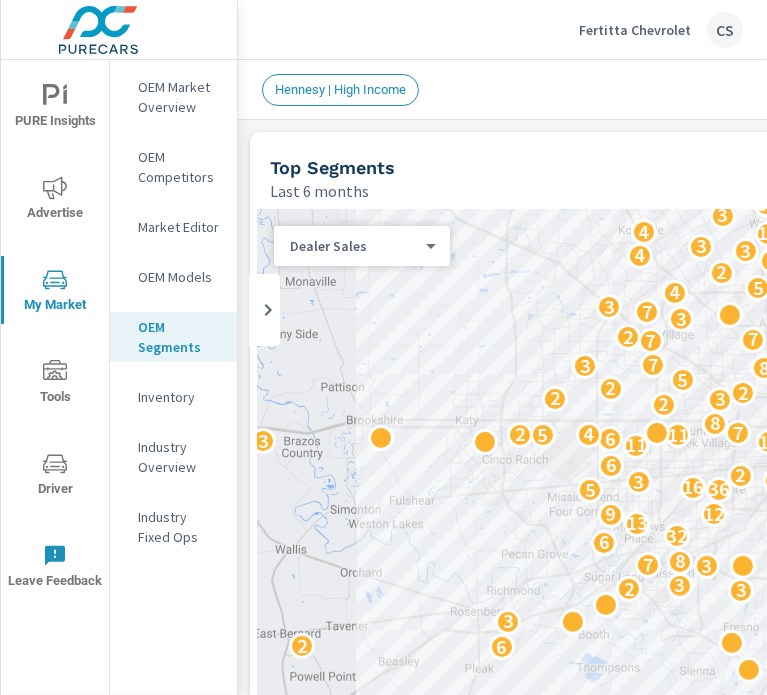 click on "Last 6 months" at bounding box center [902, 191] 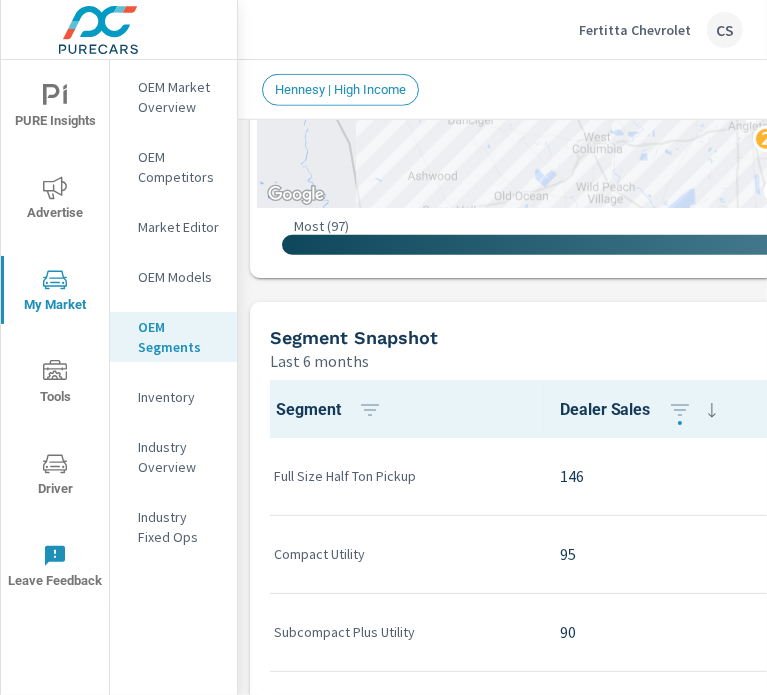 scroll, scrollTop: 880, scrollLeft: 0, axis: vertical 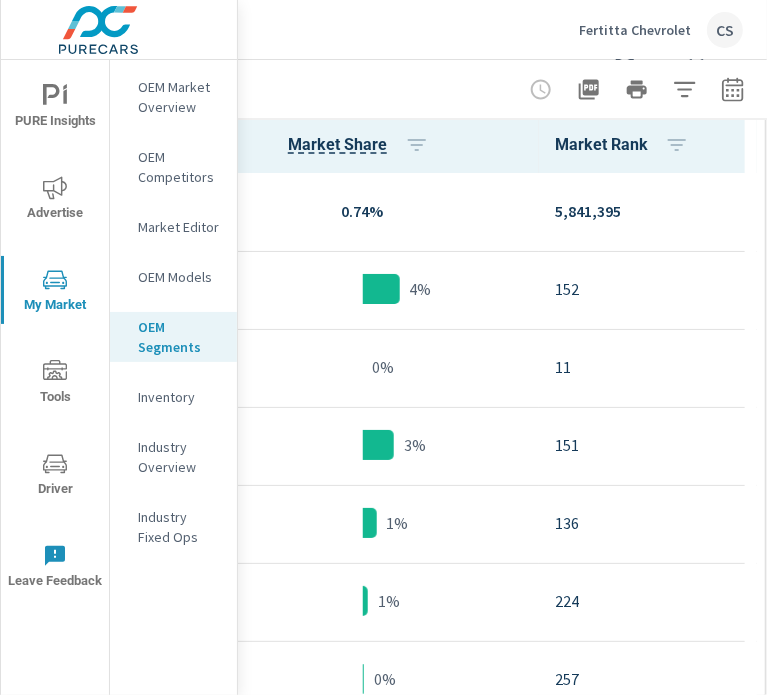 click on "Inventory" at bounding box center (179, 397) 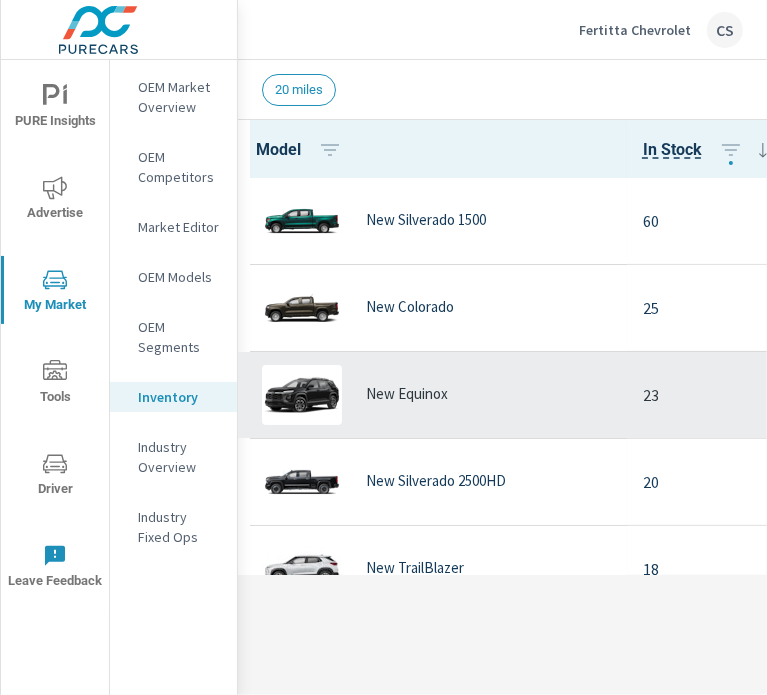 scroll, scrollTop: 0, scrollLeft: 0, axis: both 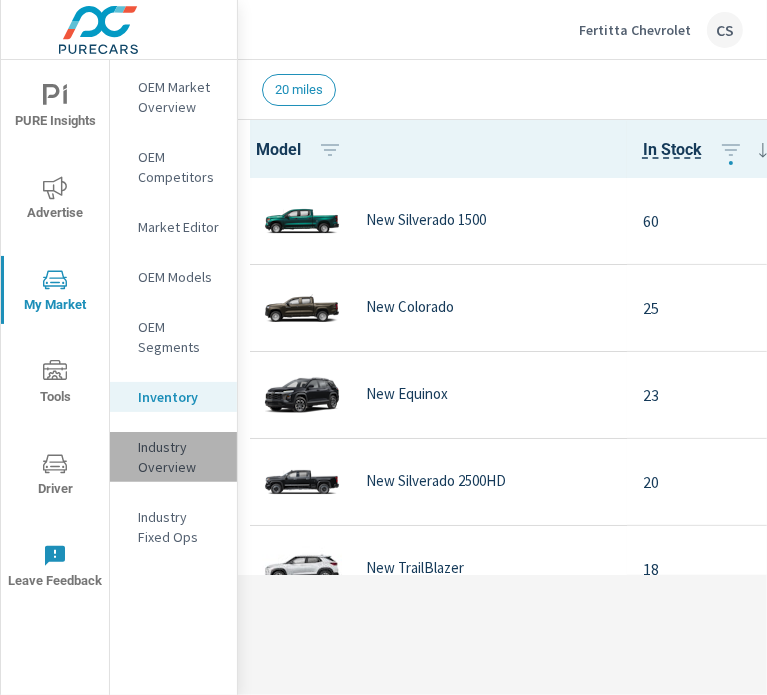 click on "Industry Overview" at bounding box center [179, 457] 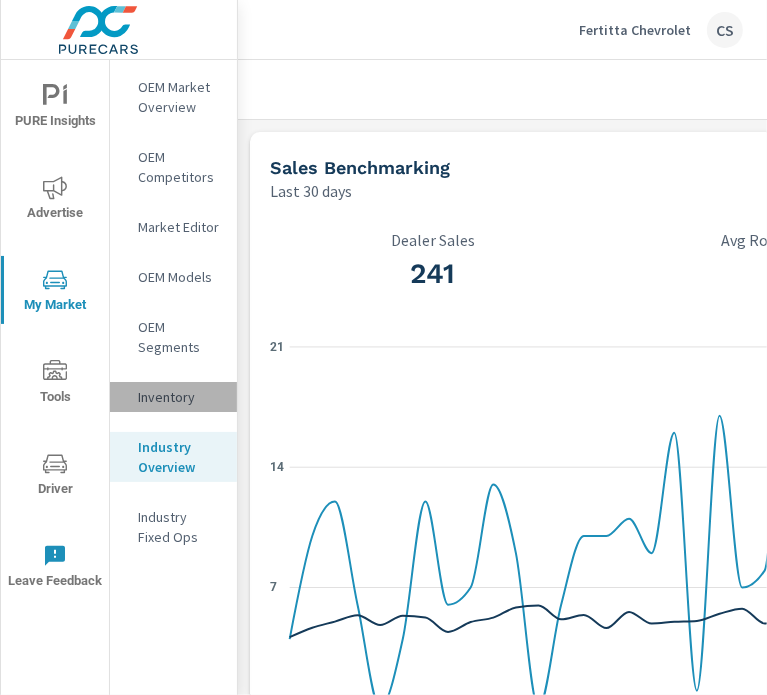click on "Inventory" at bounding box center (179, 397) 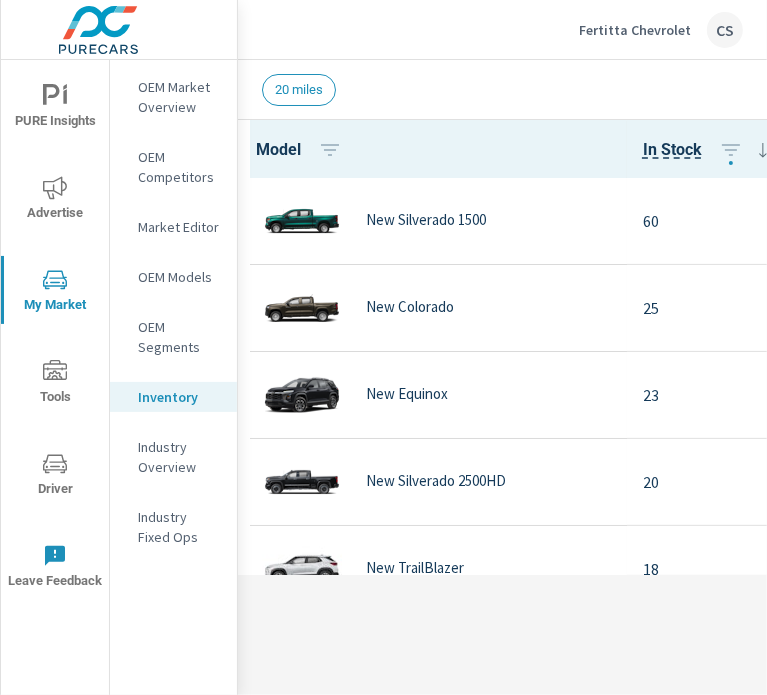 scroll, scrollTop: 0, scrollLeft: 0, axis: both 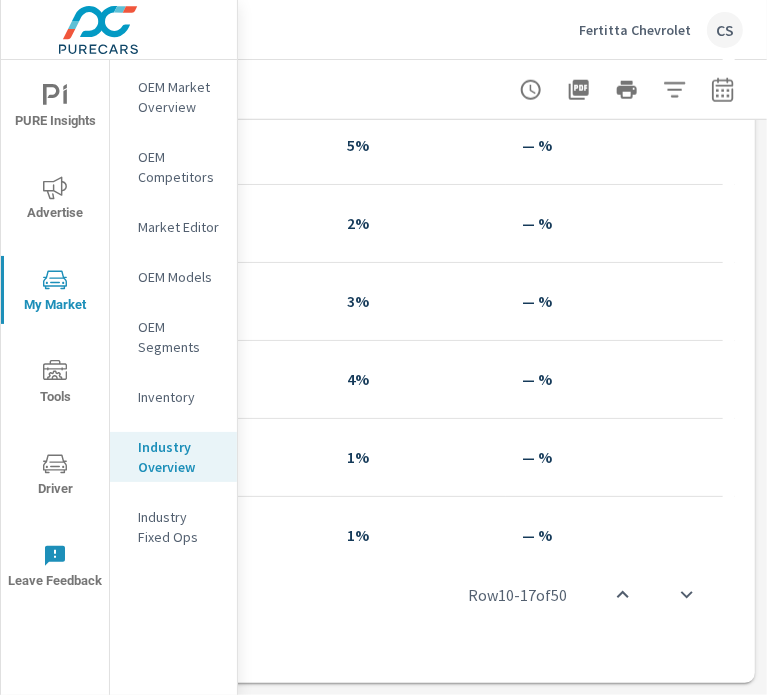 click on "Industry Fixed Ops" at bounding box center [179, 527] 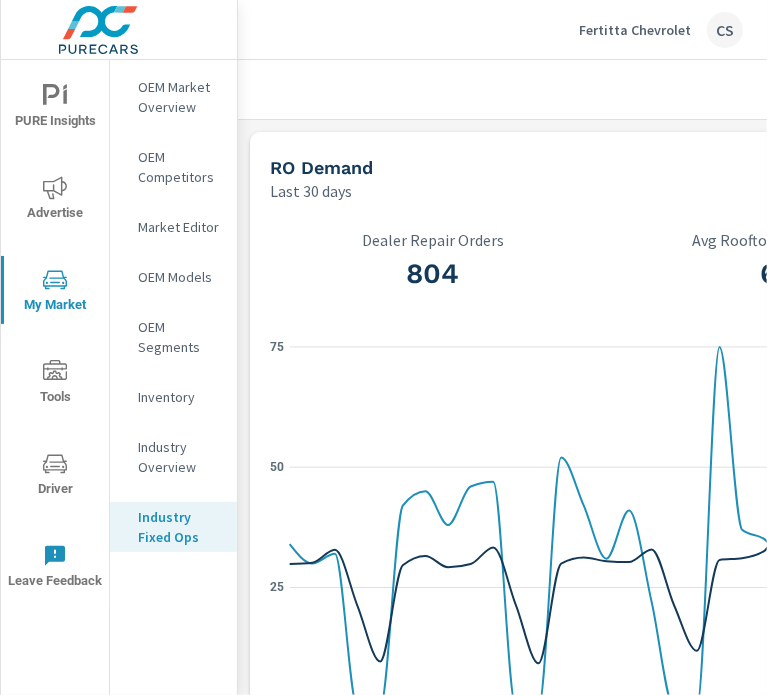 scroll, scrollTop: 0, scrollLeft: 0, axis: both 